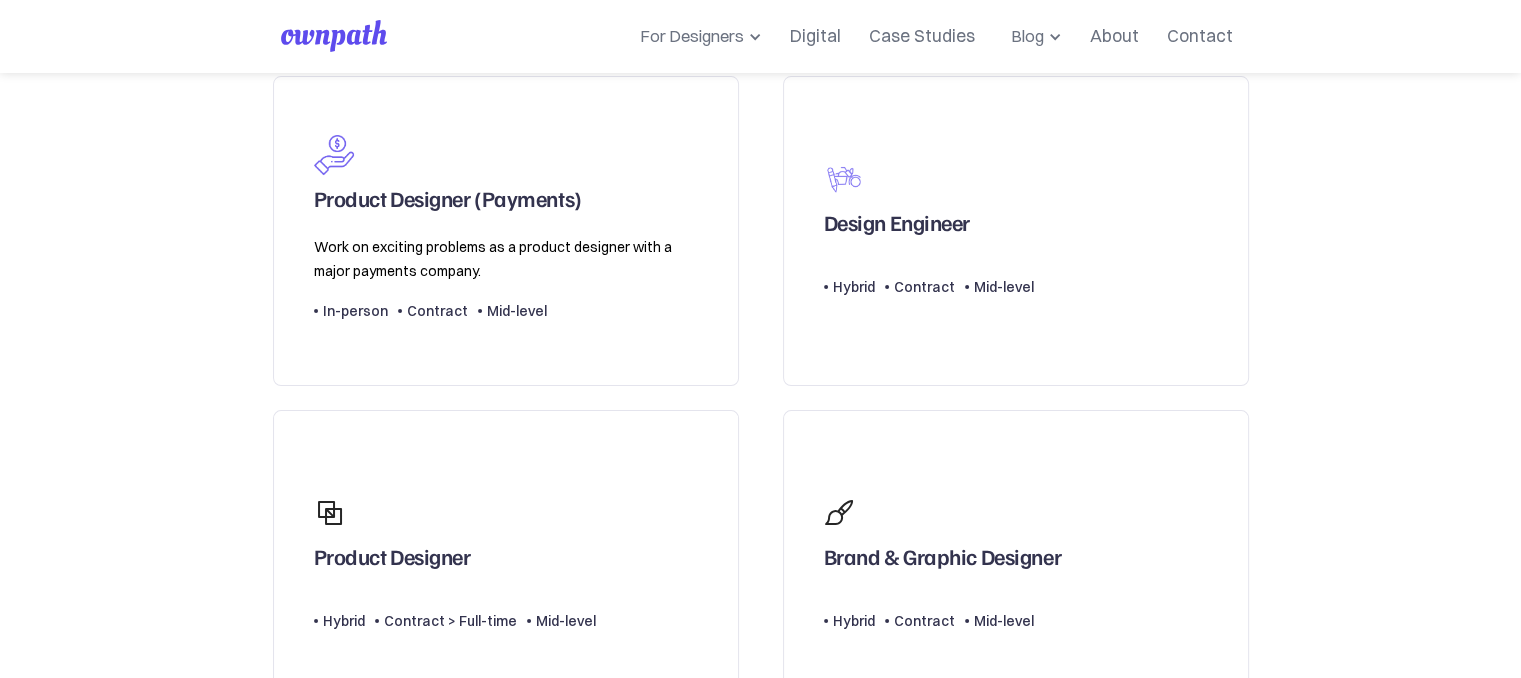 scroll, scrollTop: 0, scrollLeft: 0, axis: both 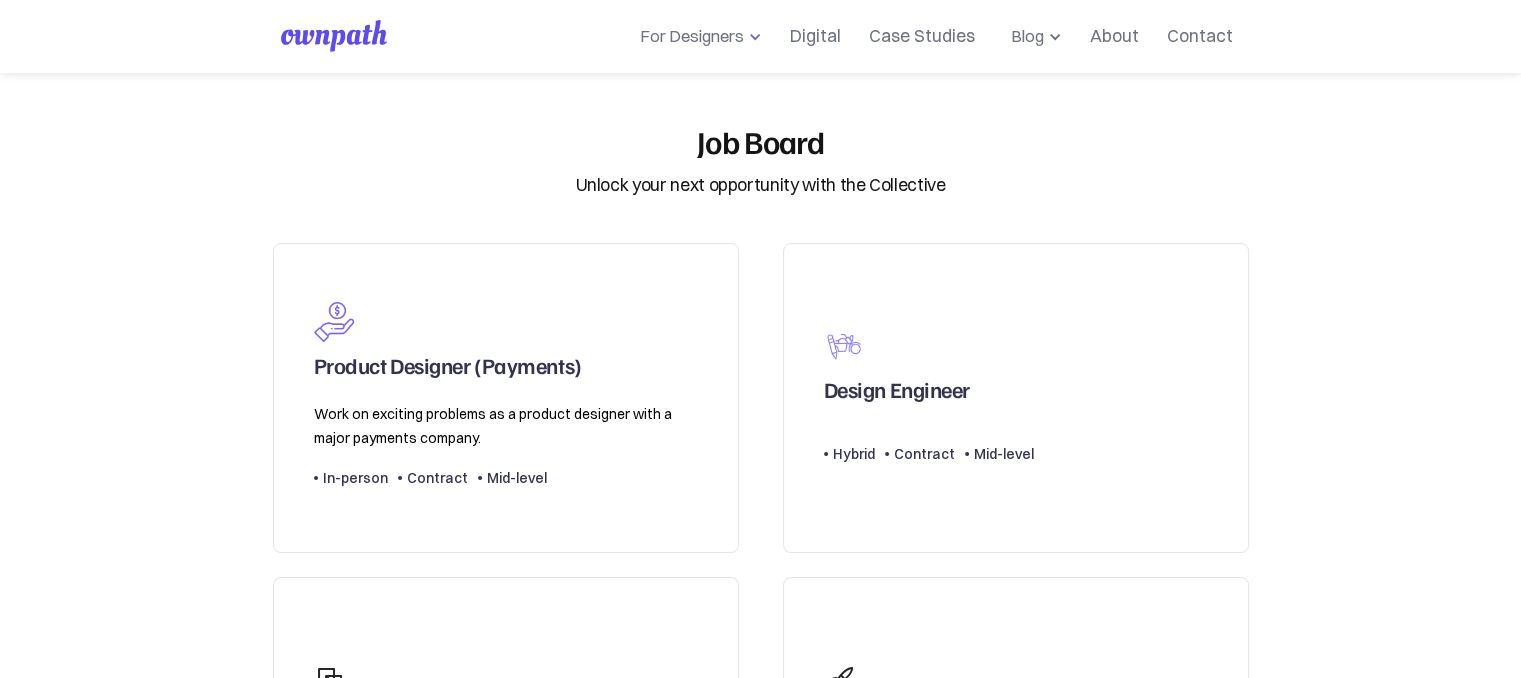 click at bounding box center (755, 37) 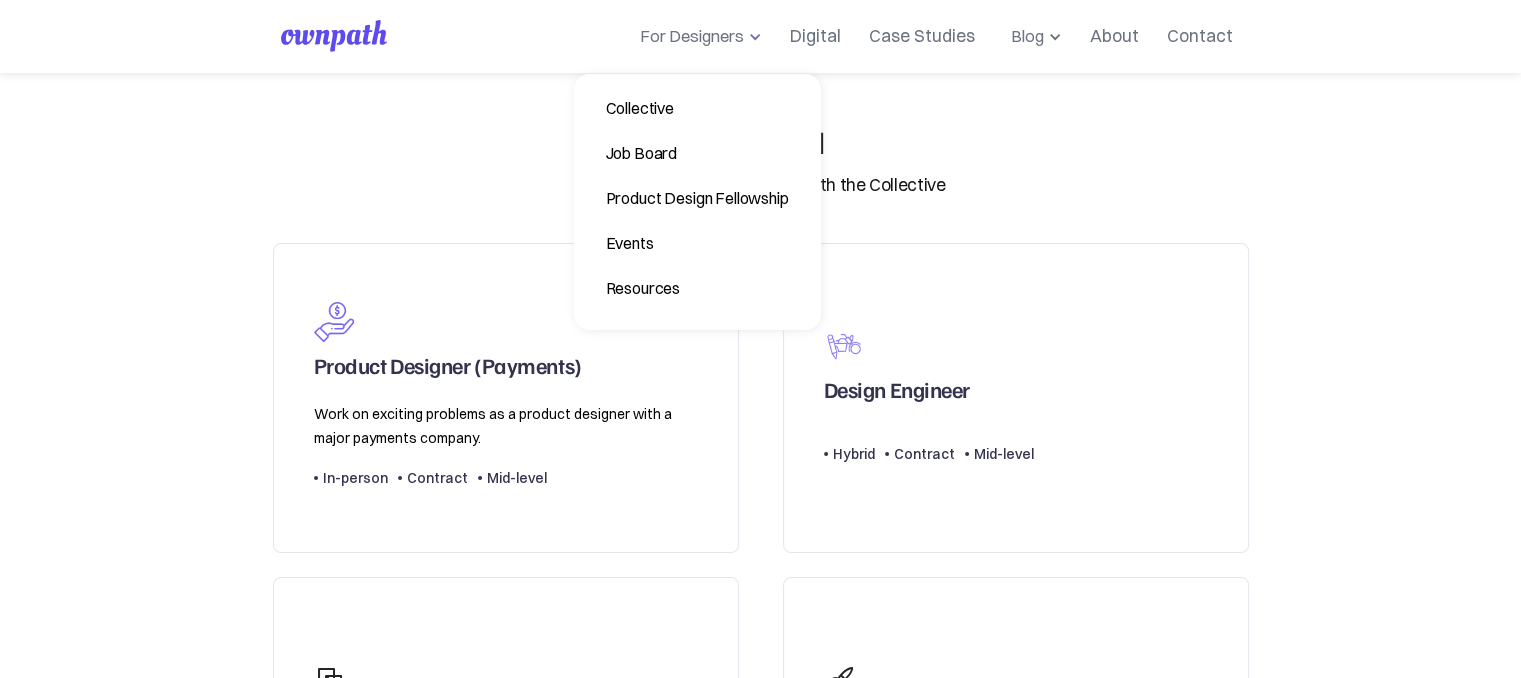 click on "Join ownpath's growing WhatsApp community for designers! Request an Invite
For Companies For Designers Collective Job Board Product Design Fellowship Events Resources Design Residency Work on exciting projects with startups. Get an all-access pass to our programs. Be part of a curated design community. Digital Case Studies Blog All Placement Stories Fellow stories Case studies Career insights Expert interviews Design Residency Work on exciting projects with startups. Get an all-access pass to our programs. Be part of a curated design community. Resources About Contact Register Now Job Board Unlock your next opportunity with the Collective Job type Full-time Part-time Contract Consulting Contract > Full-time Thank you! Your submission has been received! Oops! Something went wrong while submitting the form. Front-end Developer Design Collective Contract > Full-time Mid-level Brand & Graphic Designer Design Collective Contract Mid-level Product Designer Design Collective Contract > Full-time Mid-level Lead" at bounding box center [760, 1076] 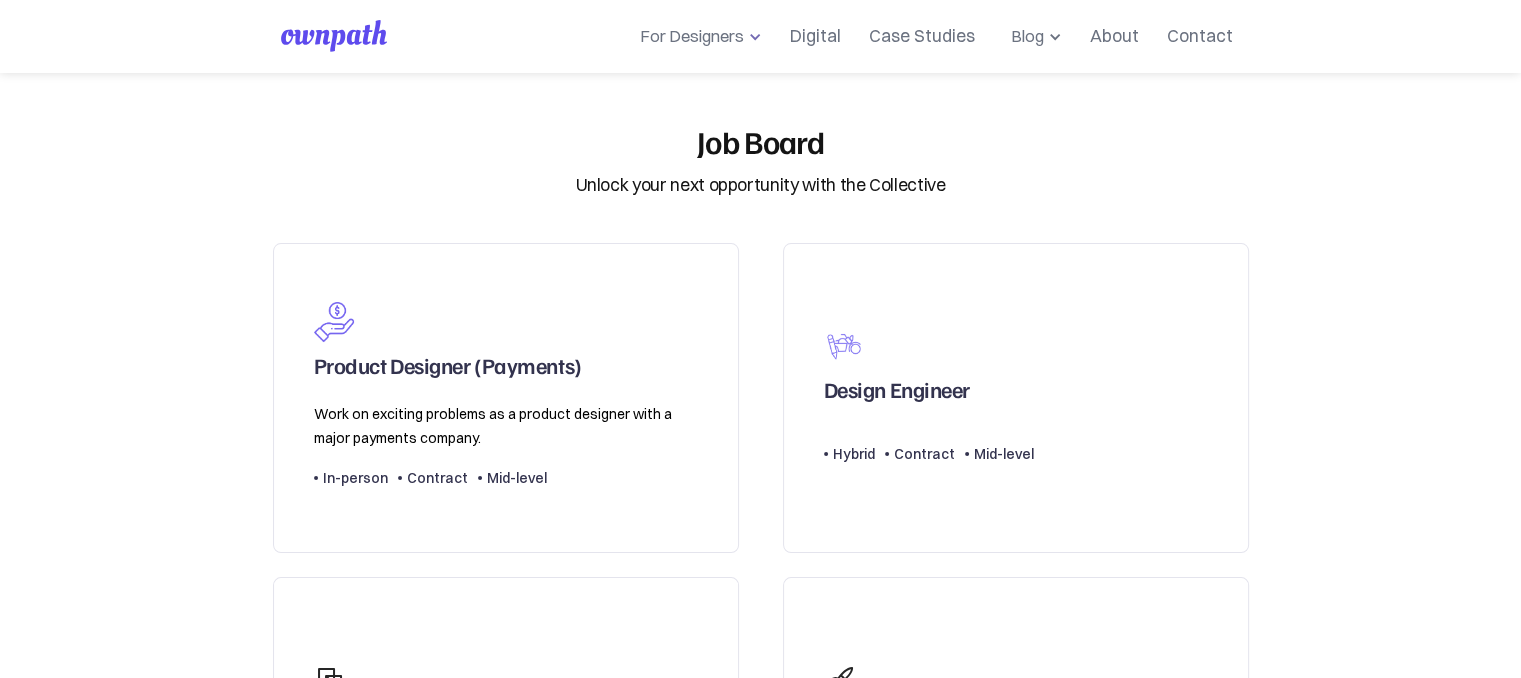 click at bounding box center [755, 37] 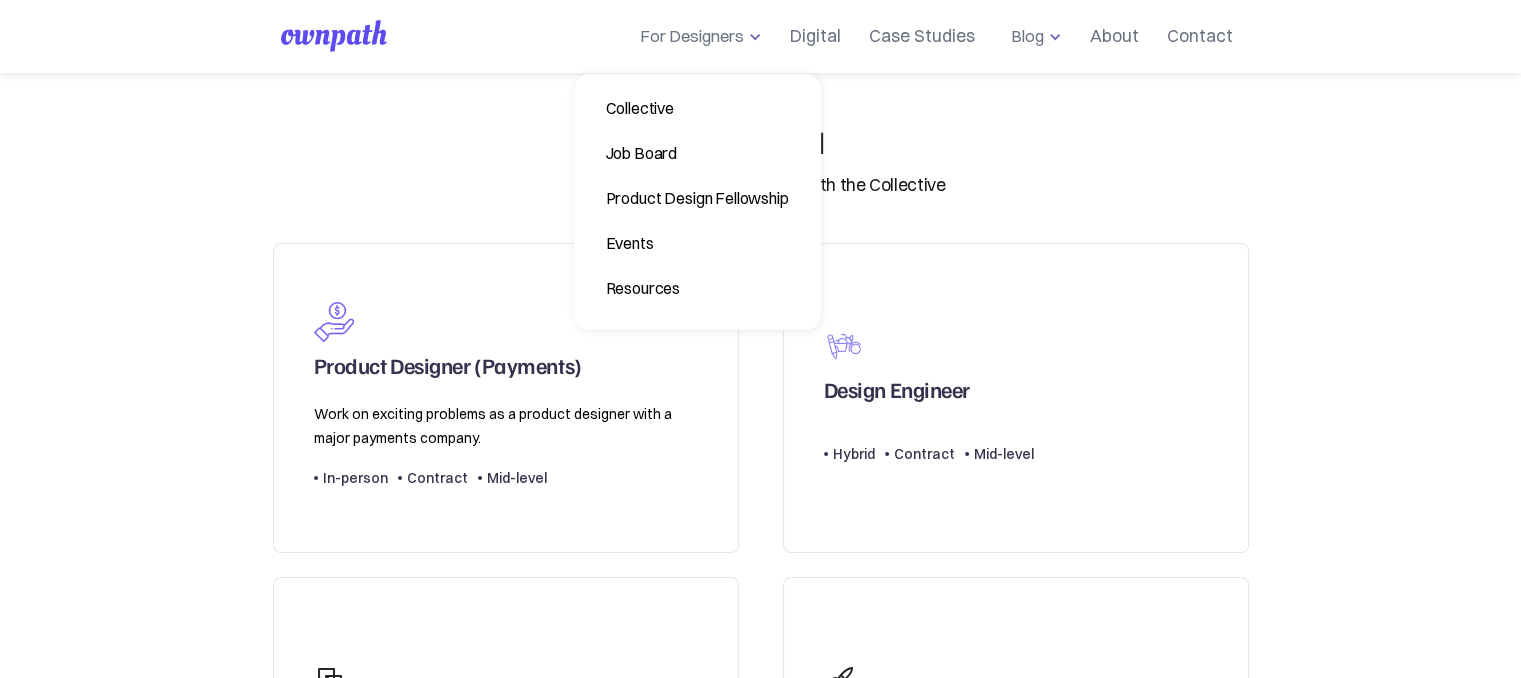 click at bounding box center (1055, 37) 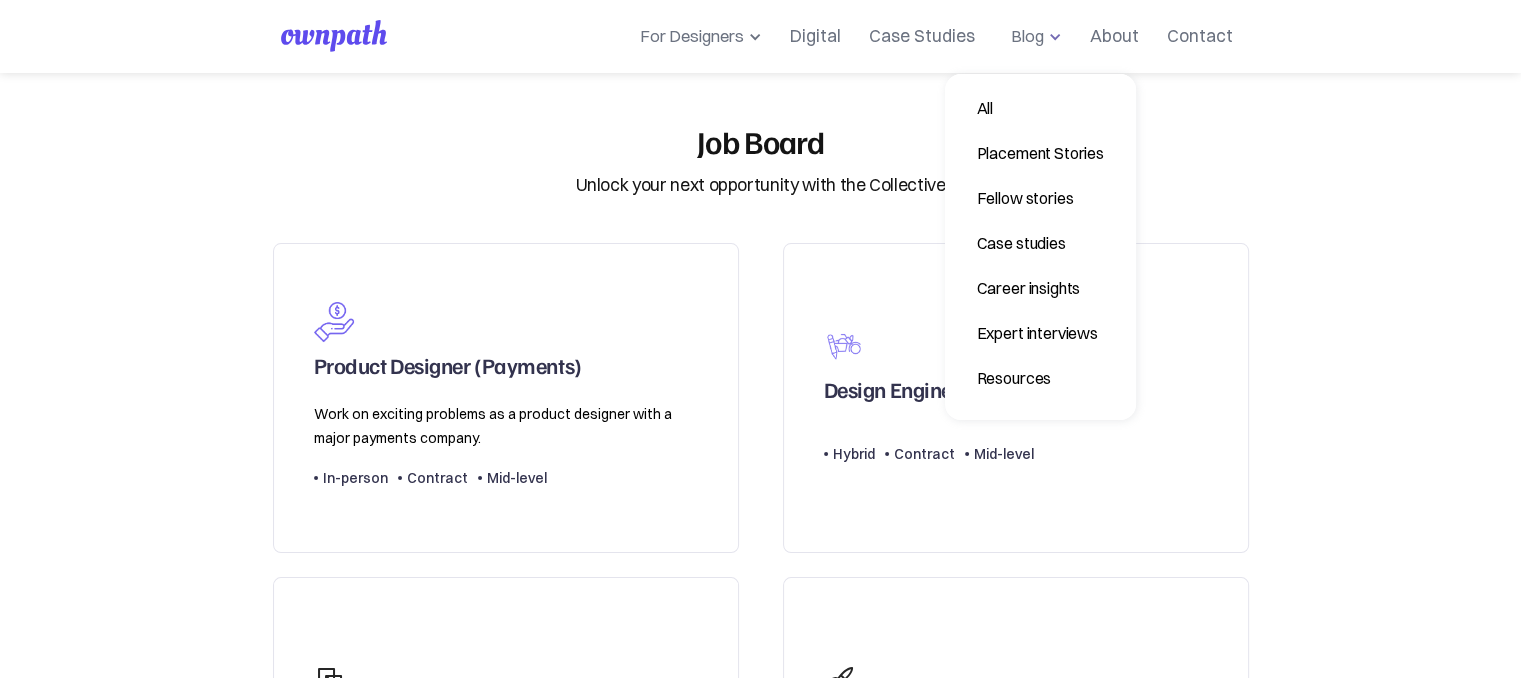 click on "Job Board Unlock your next opportunity with the Collective Product Designer (Payments) Work on exciting problems as a product designer with a major payments company. Type Level In-person Contract Mid-level Design Engineer  Type Level Hybrid Contract Mid-level Product Designer Type Level Hybrid Contract > Full-time Mid-level Brand & Graphic Designer Type Level Hybrid Contract Mid-level Front-end Developer Type Level Hybrid Contract > Full-time Mid-level Product Designer, Lead B2B SaaS We are seeking an experienced Lead Product Designer to join the team and play a key role in shaping their modern service management platform. Type Level Hybrid Contract > Full-time Lead Can’t find what you’re looking for?  Apply to the Collective and we’ll reach out when we have something for you. Apply to the Collective" at bounding box center (760, 1007) 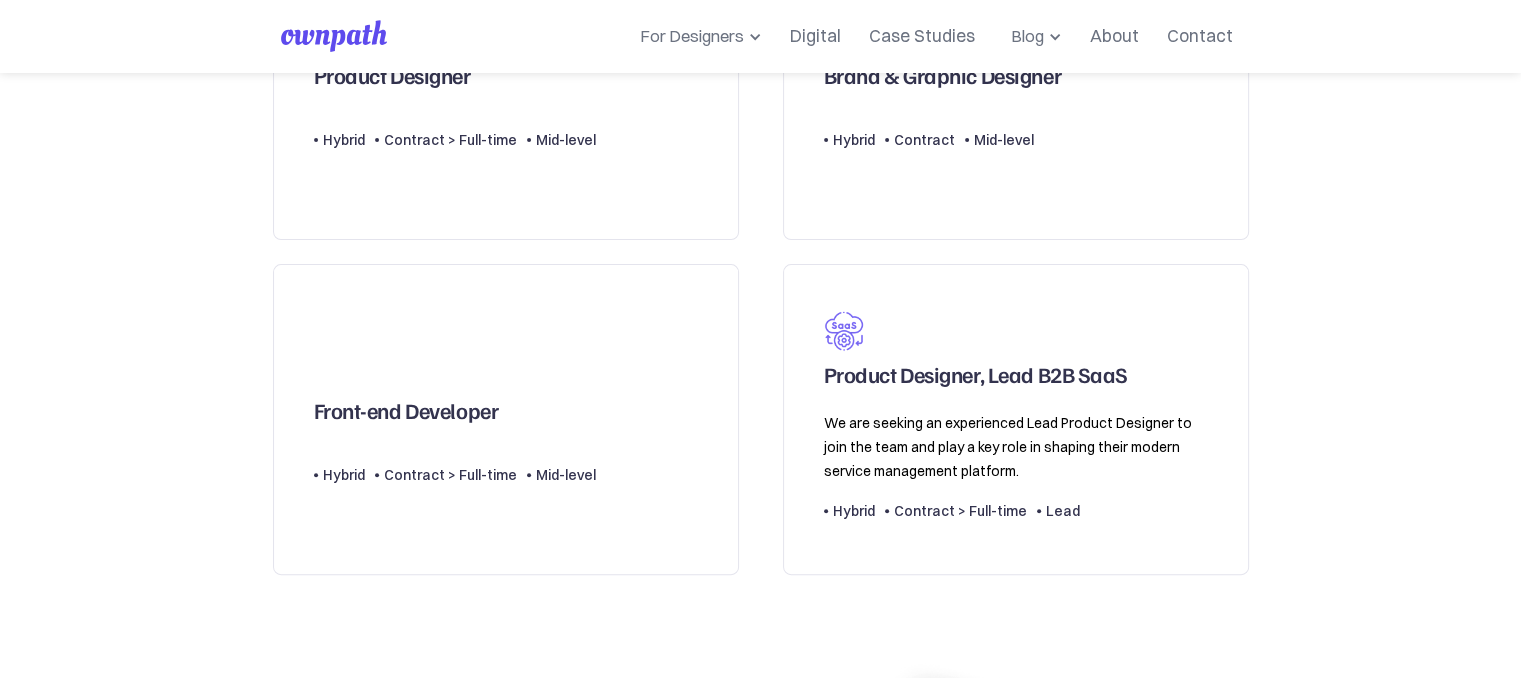 scroll, scrollTop: 662, scrollLeft: 0, axis: vertical 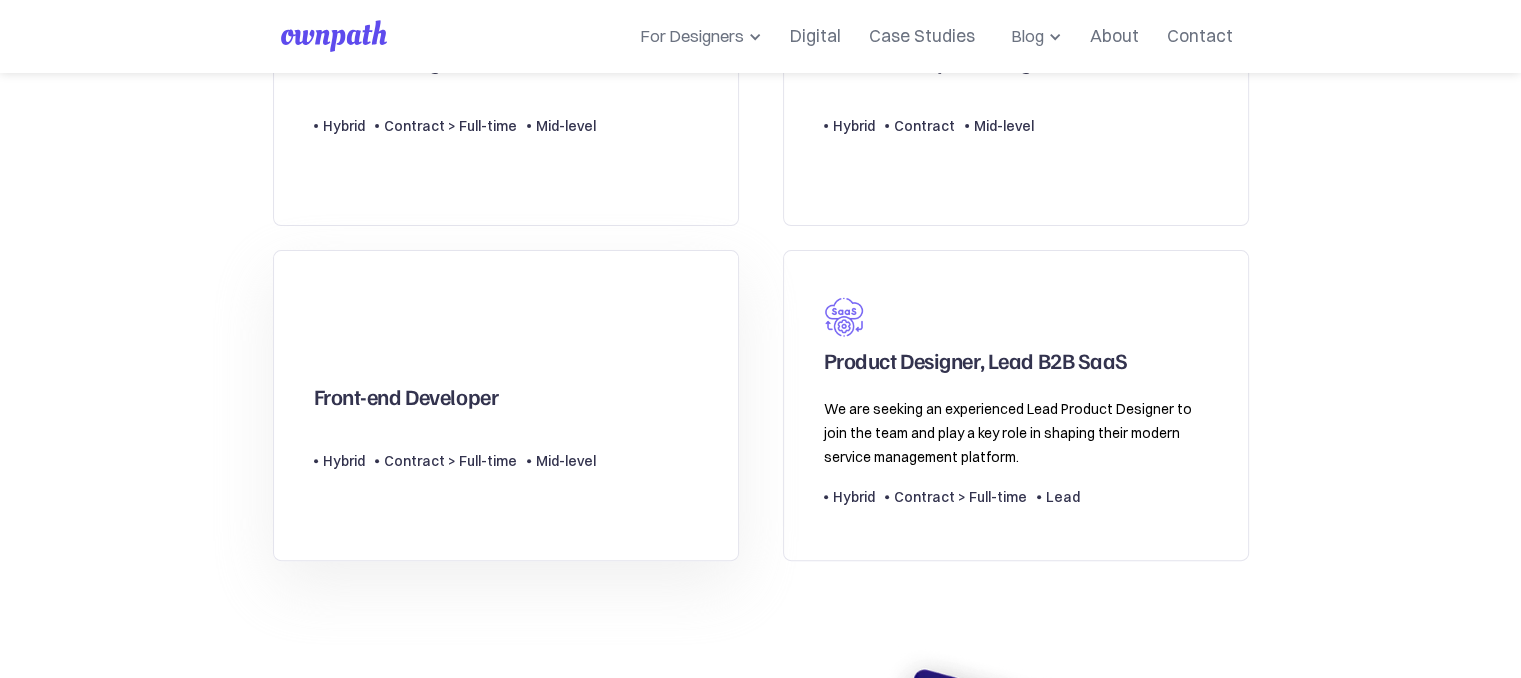 click on "Front-end Developer" at bounding box center [455, 371] 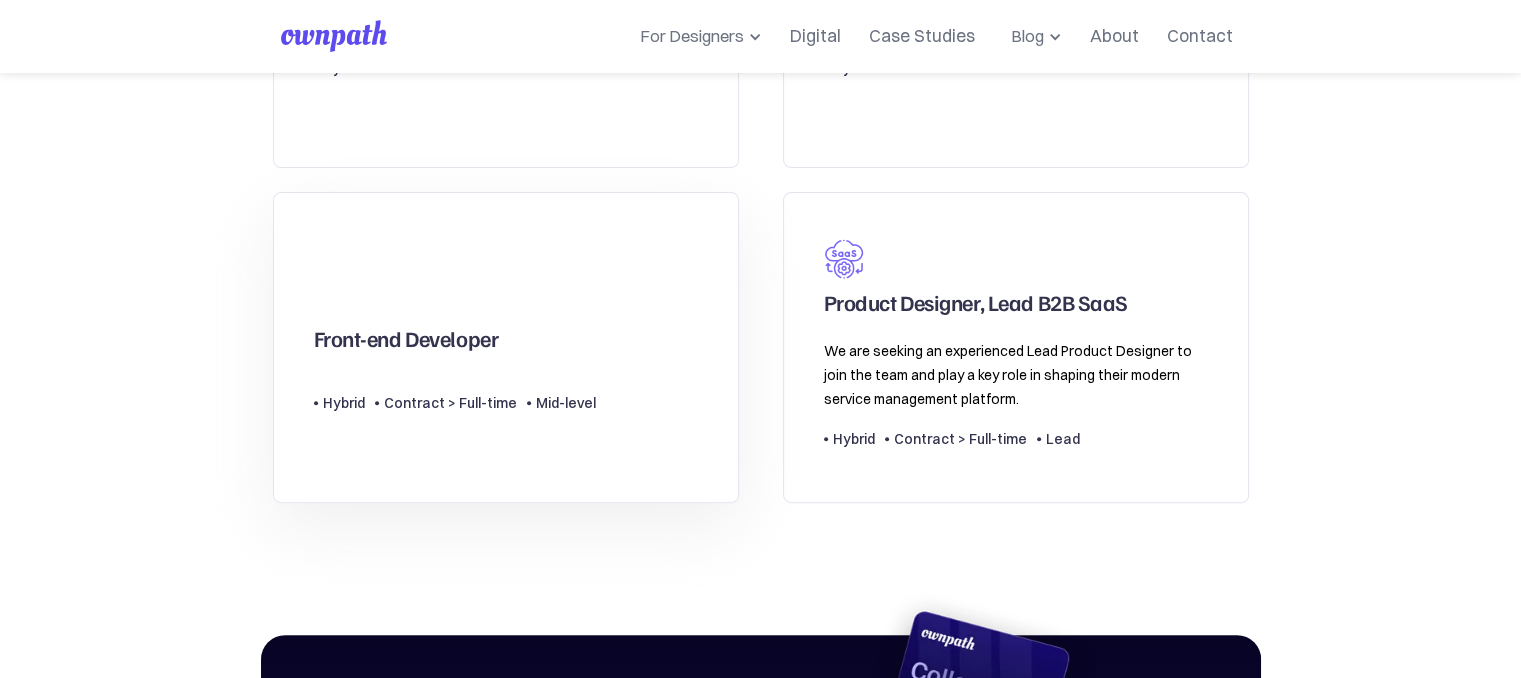 scroll, scrollTop: 719, scrollLeft: 0, axis: vertical 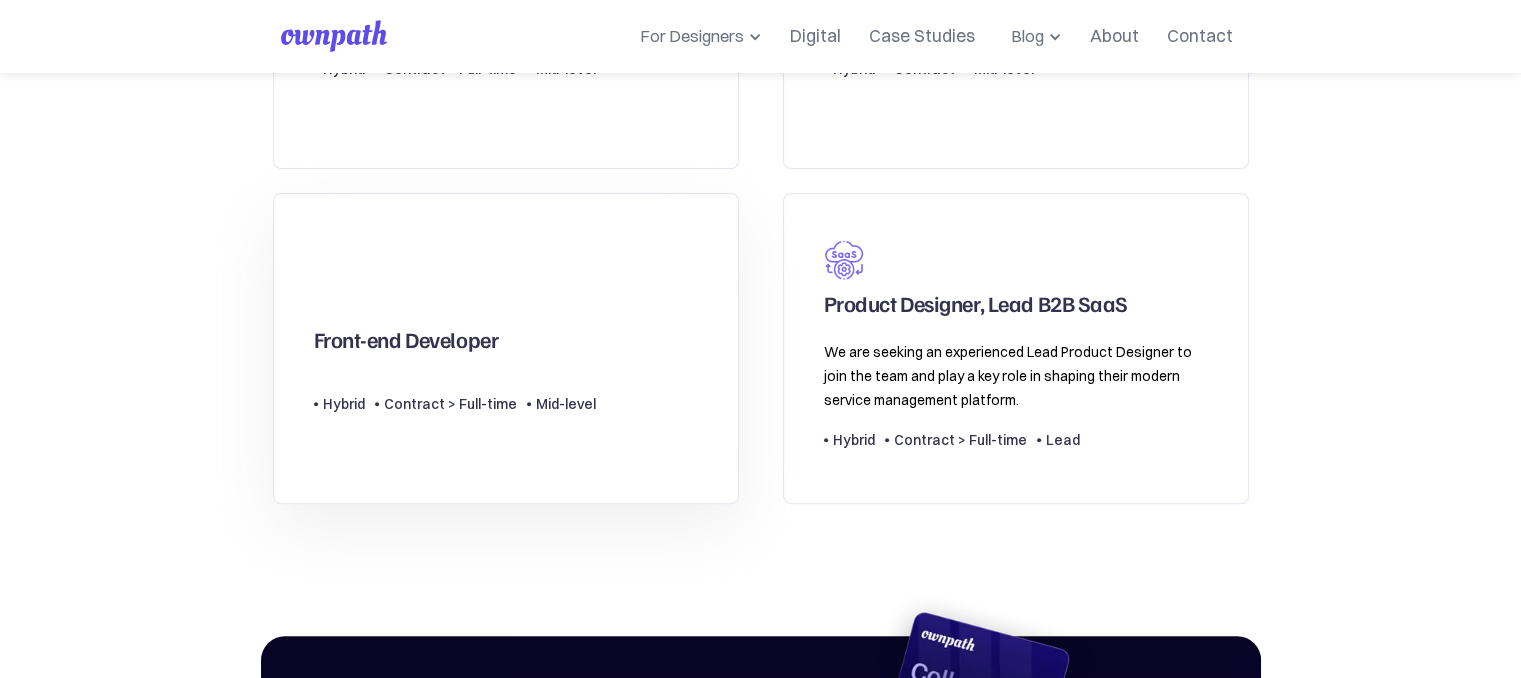 click on "Front-end Developer" at bounding box center [455, 314] 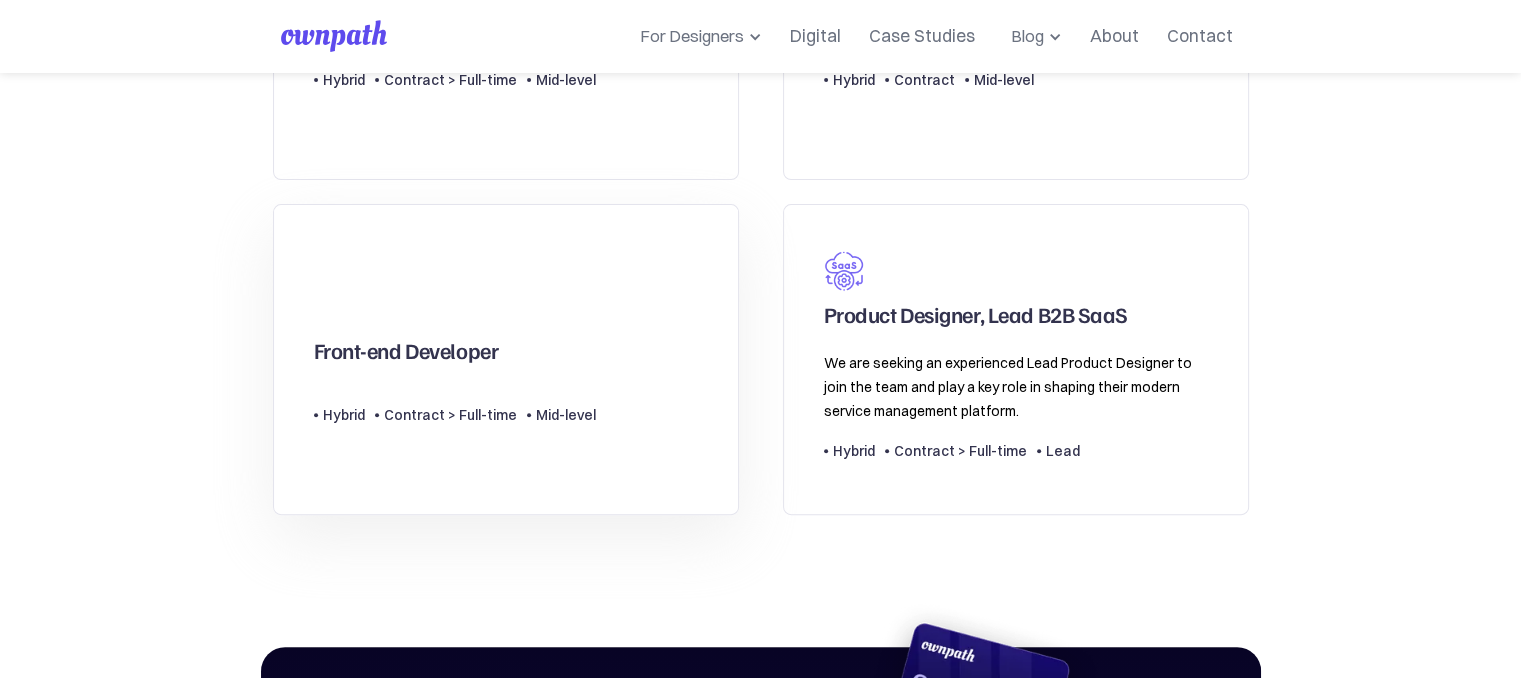 scroll, scrollTop: 710, scrollLeft: 0, axis: vertical 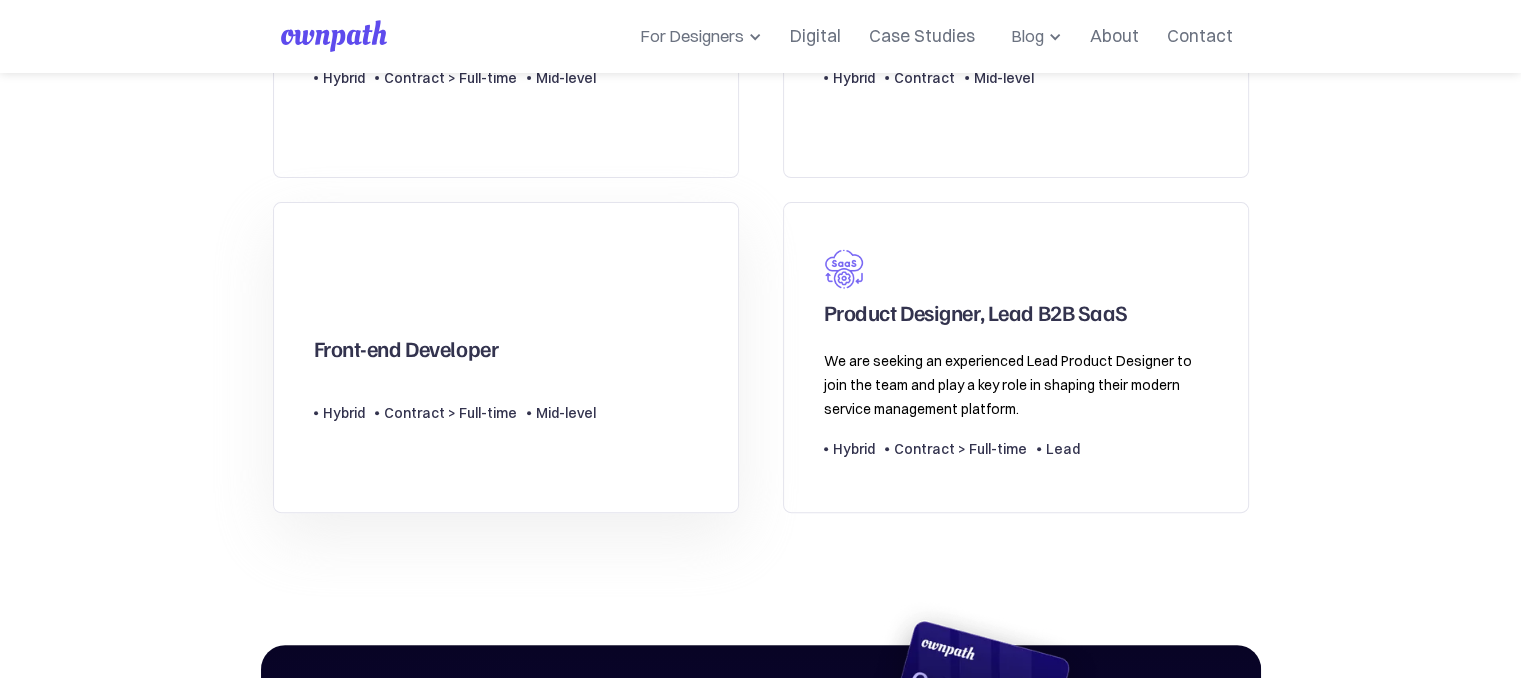 click on "Front-end Developer Type Level Hybrid Contract > Full-time Mid-level" at bounding box center [455, 357] 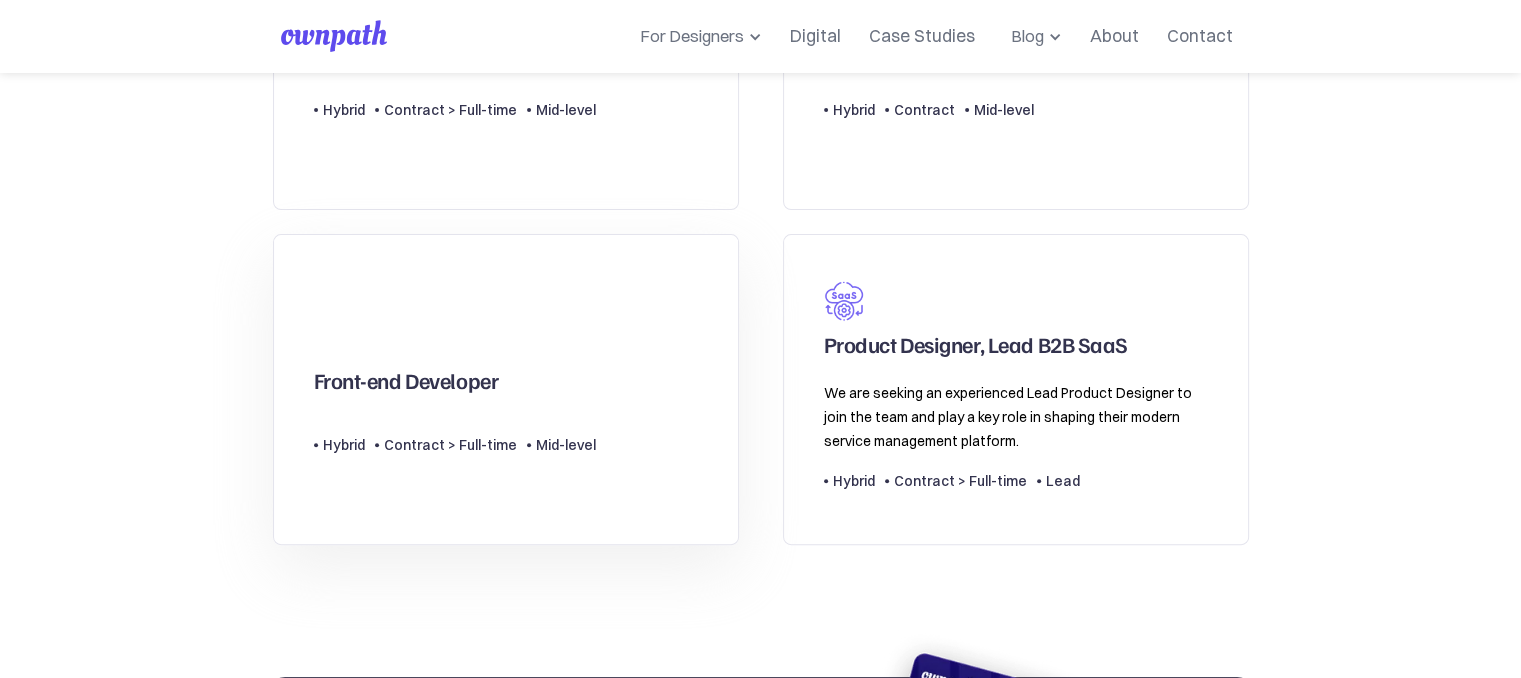 scroll, scrollTop: 679, scrollLeft: 0, axis: vertical 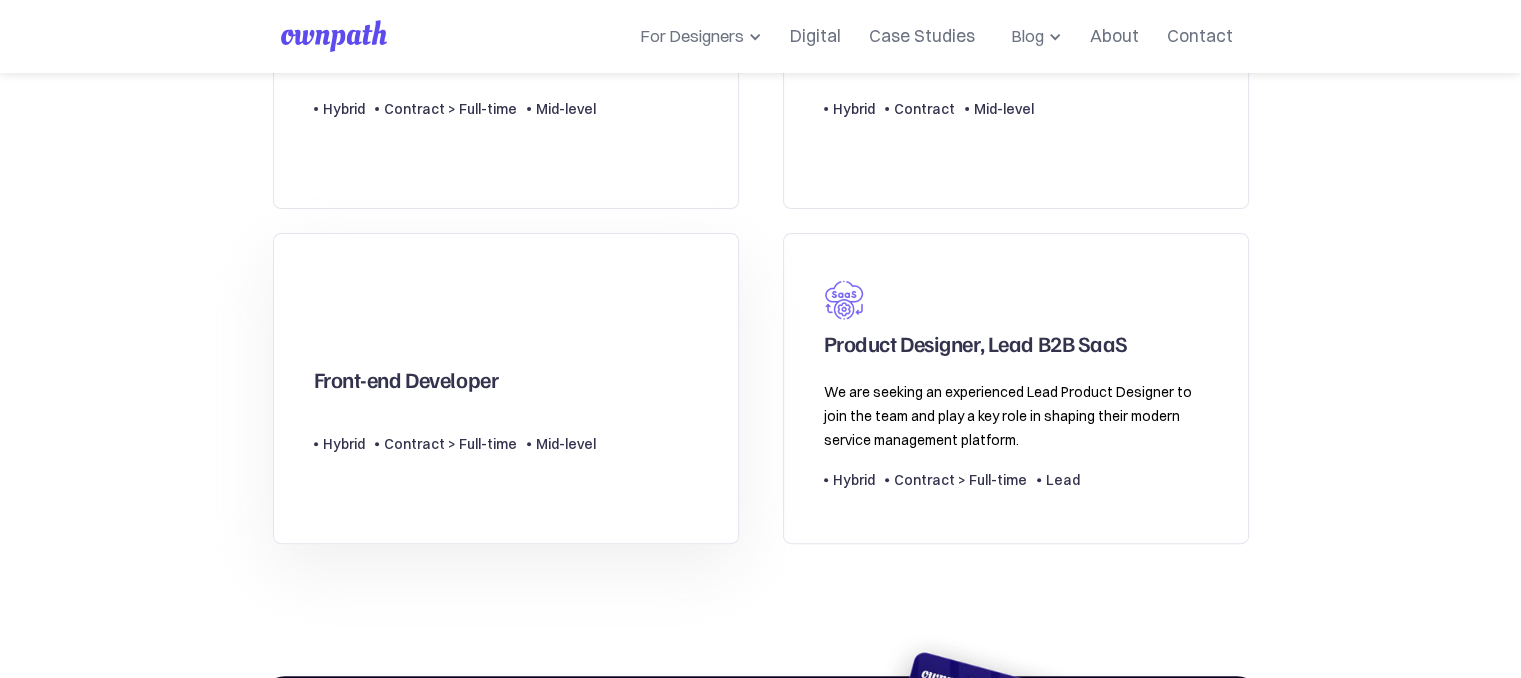 click on "Front-end Developer" at bounding box center (455, 354) 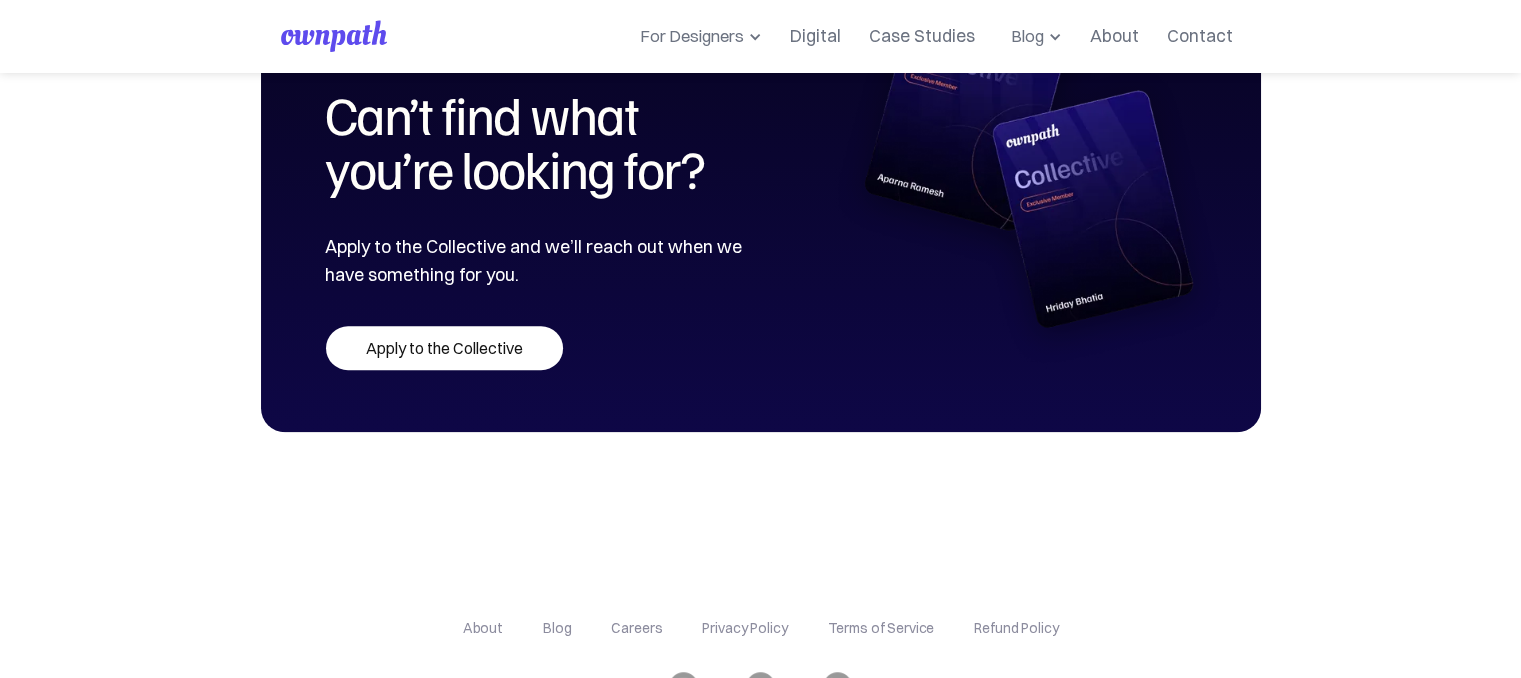 scroll, scrollTop: 1475, scrollLeft: 0, axis: vertical 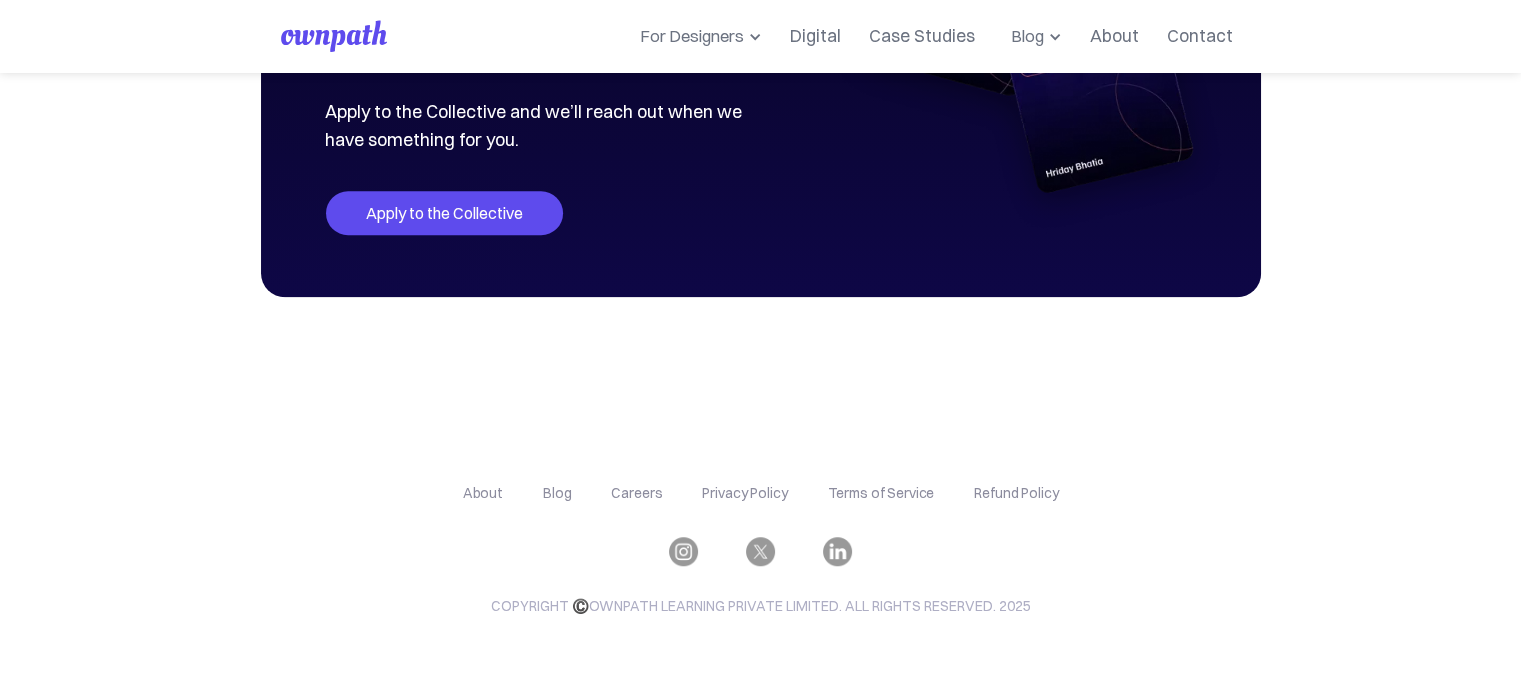 click on "Apply to the Collective" at bounding box center (444, 213) 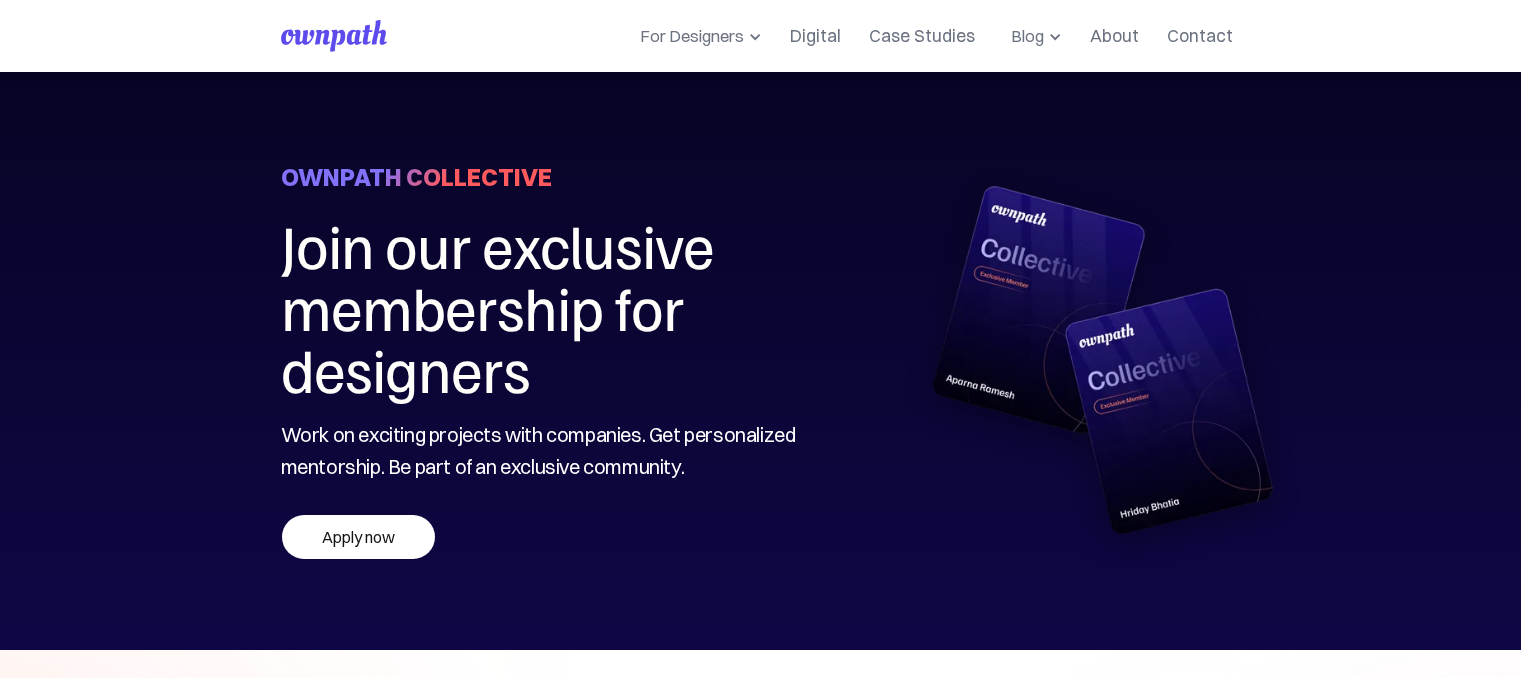 scroll, scrollTop: 0, scrollLeft: 0, axis: both 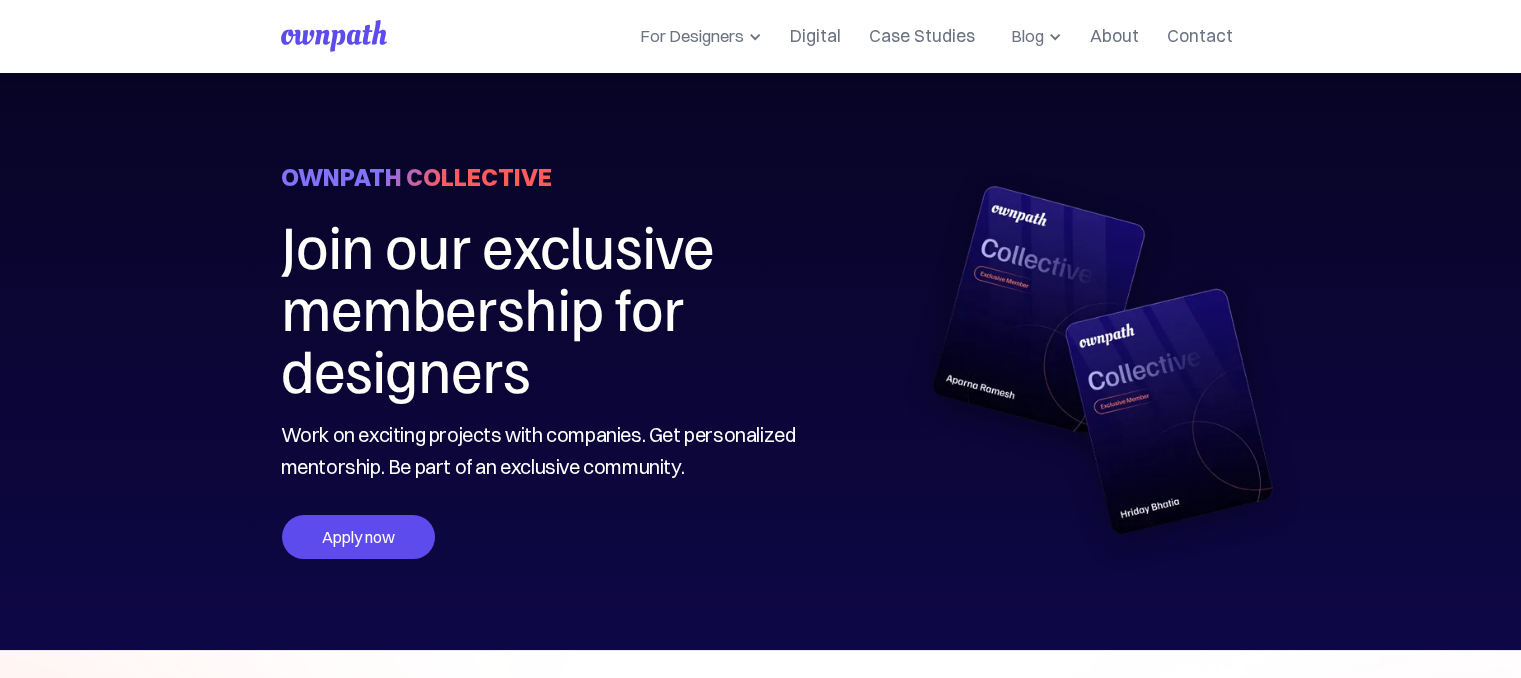 click on "Apply now" at bounding box center (358, 537) 